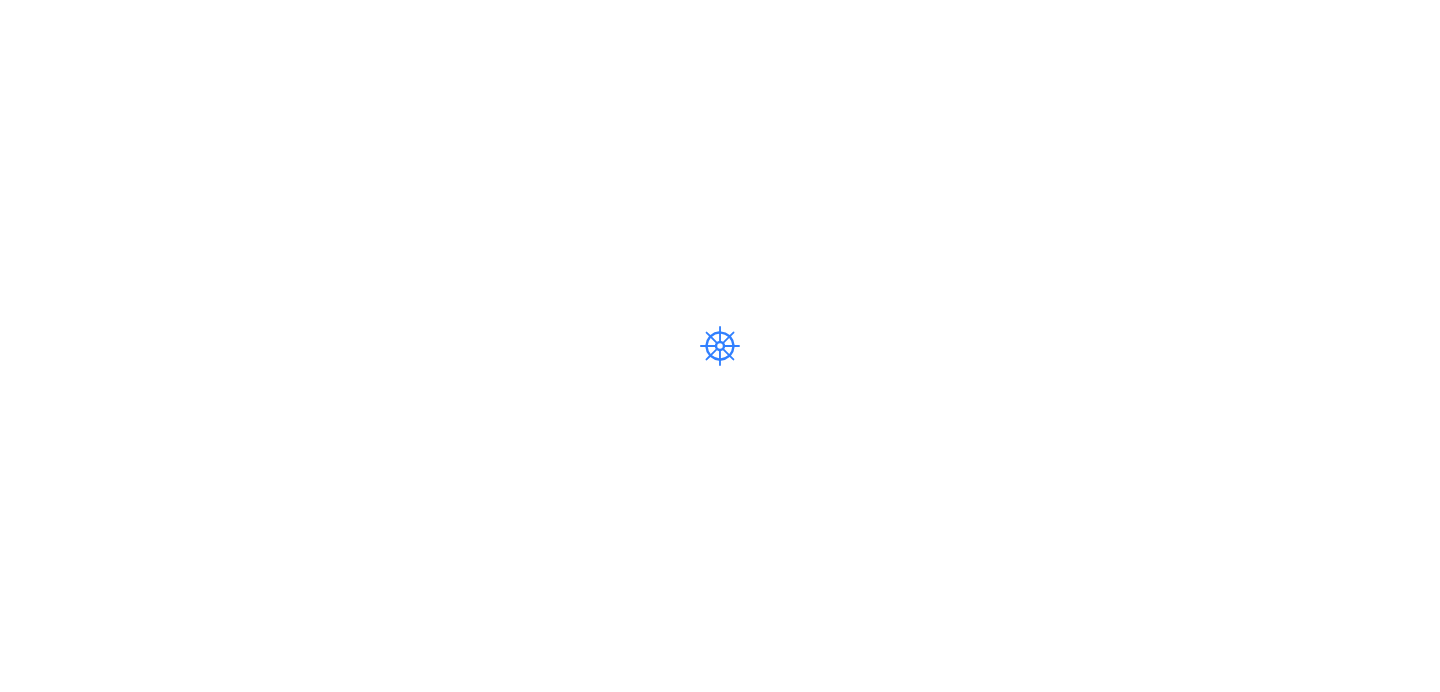 scroll, scrollTop: 0, scrollLeft: 0, axis: both 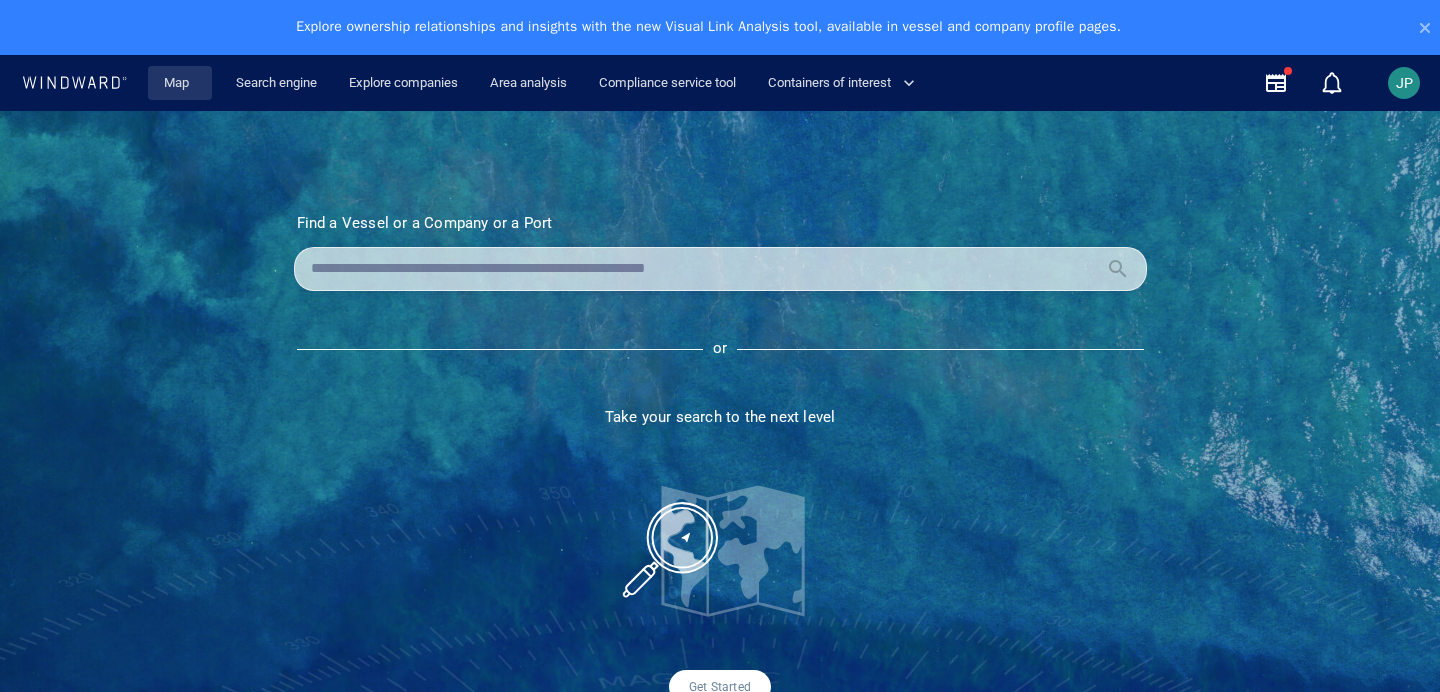 click on "Map" at bounding box center [180, 83] 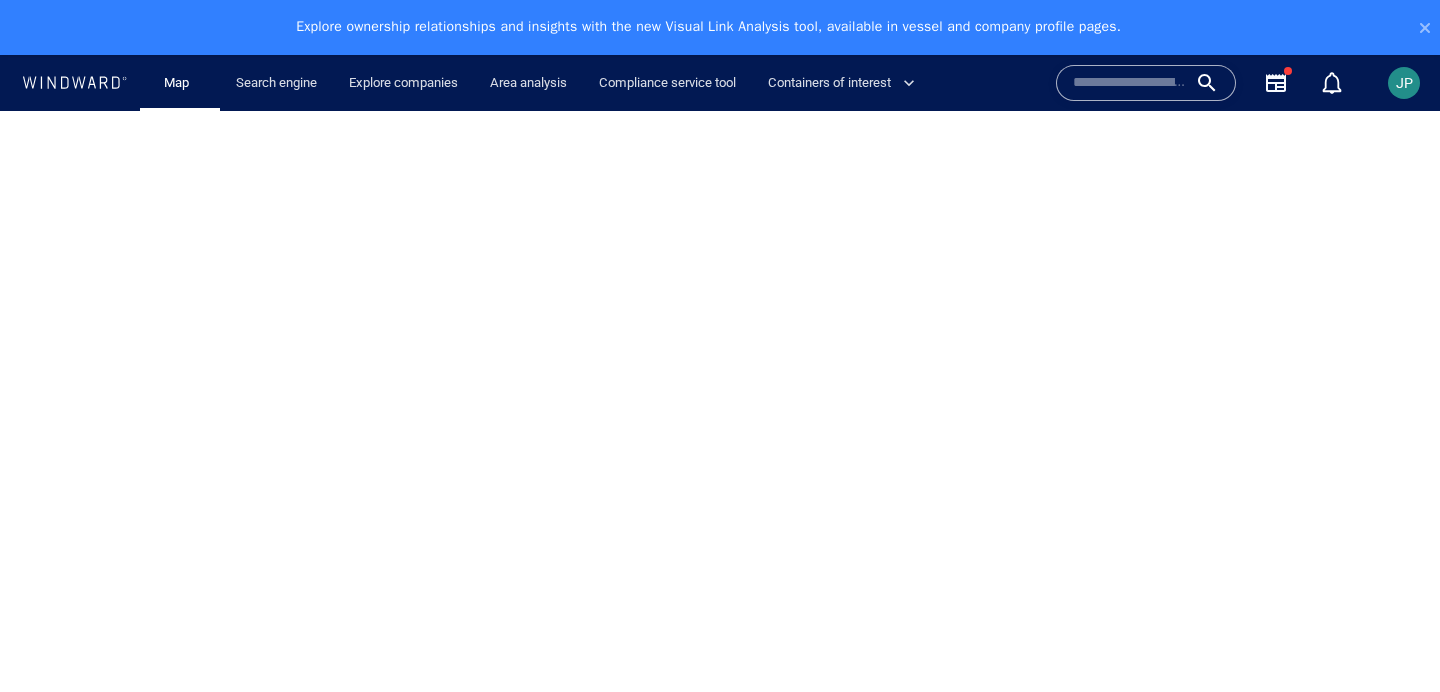 scroll, scrollTop: 0, scrollLeft: 0, axis: both 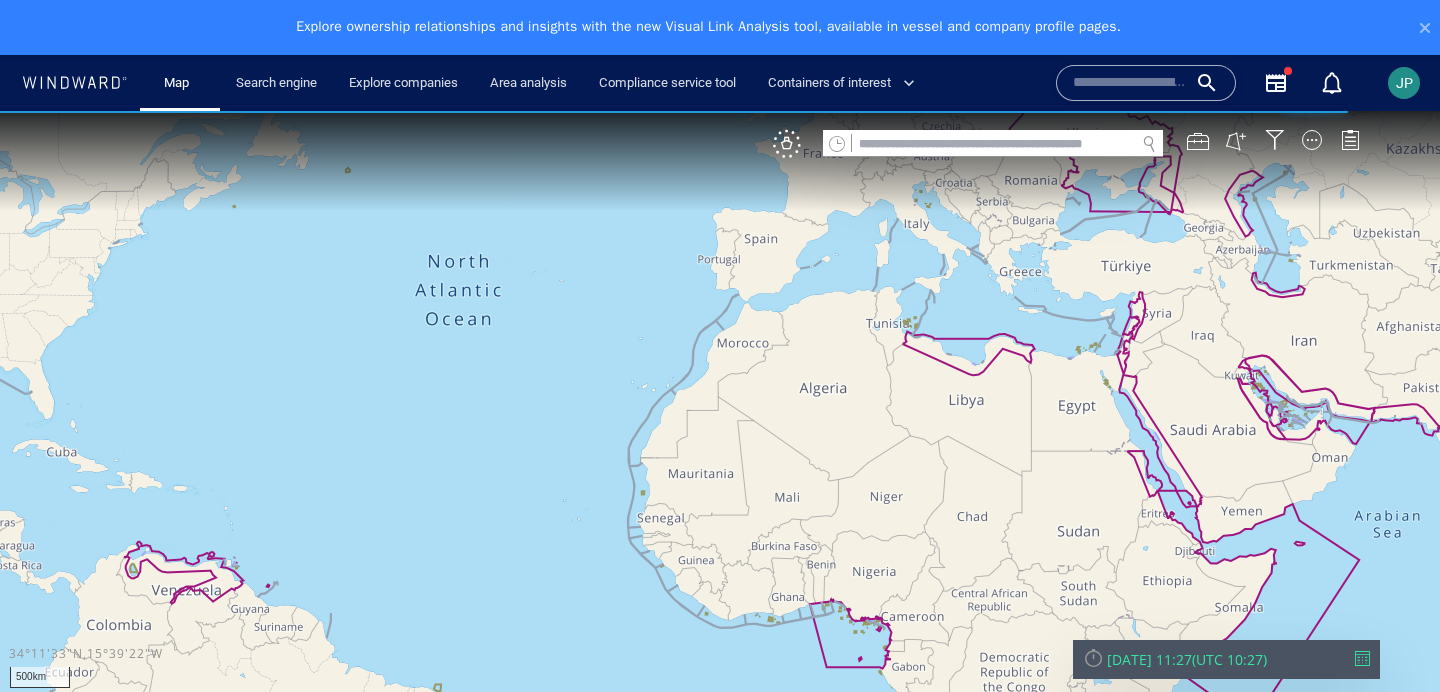 drag, startPoint x: 646, startPoint y: 370, endPoint x: 549, endPoint y: 510, distance: 170.32028 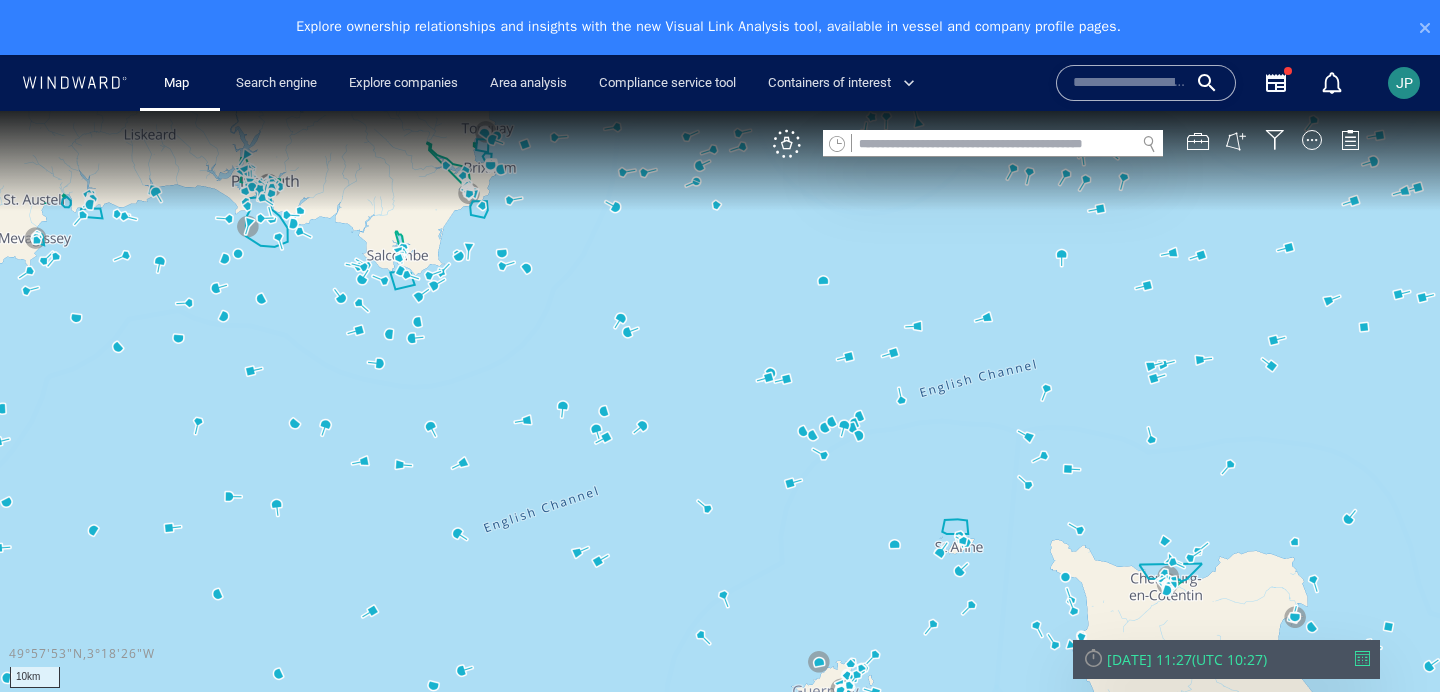 click at bounding box center (720, 419) 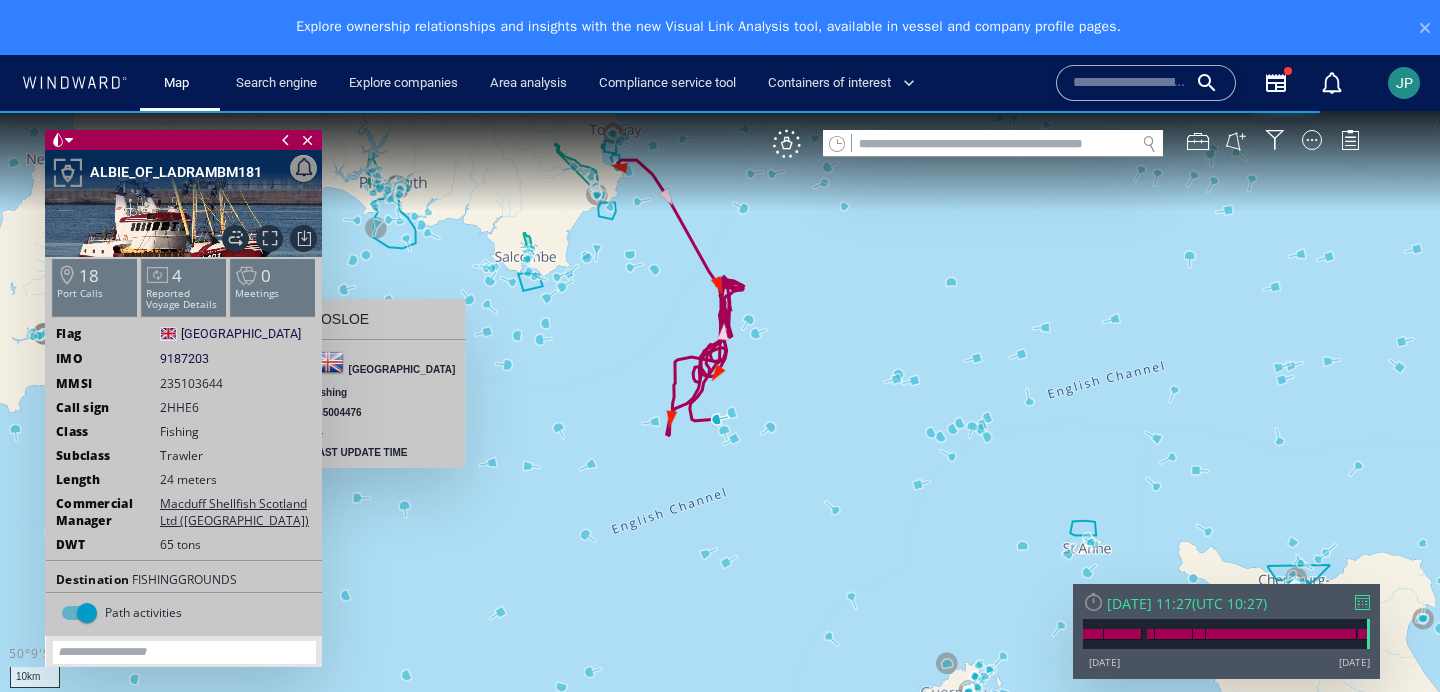 scroll, scrollTop: 71, scrollLeft: 0, axis: vertical 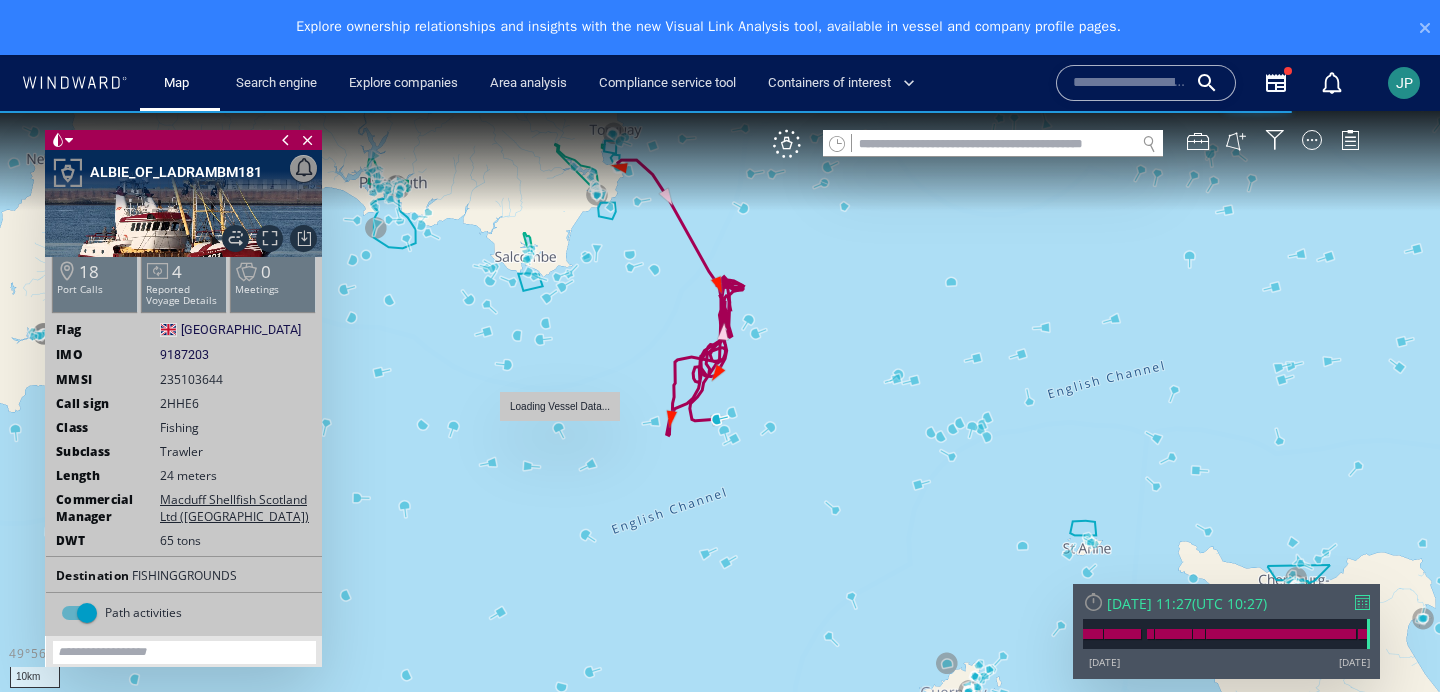 click at bounding box center (720, 419) 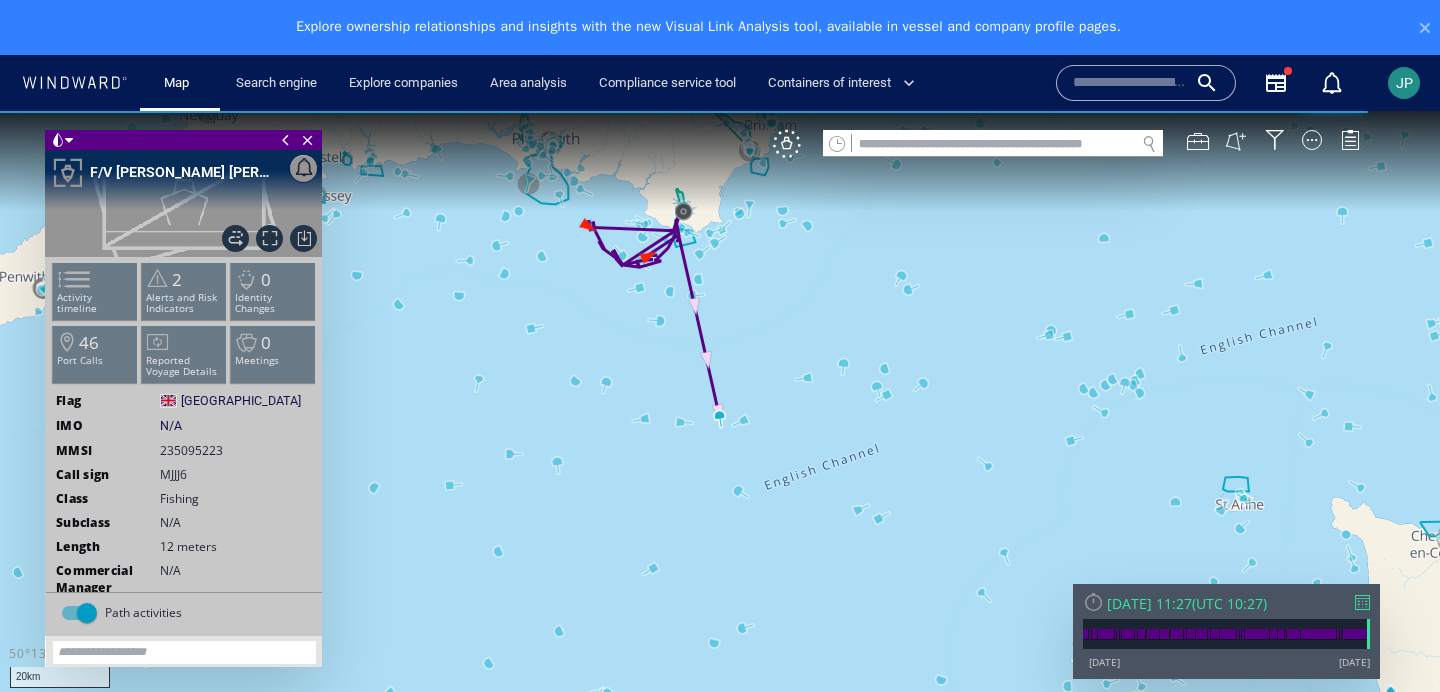 click at bounding box center (720, 419) 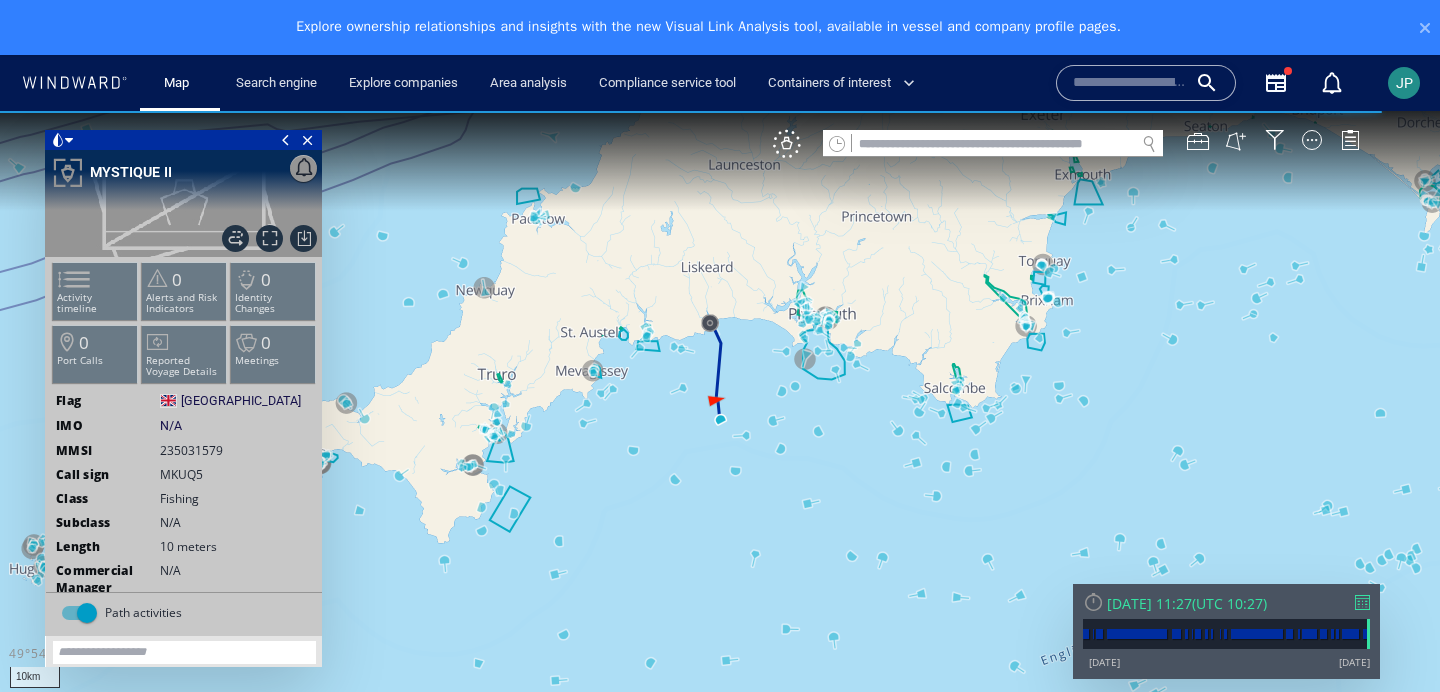 click at bounding box center [720, 419] 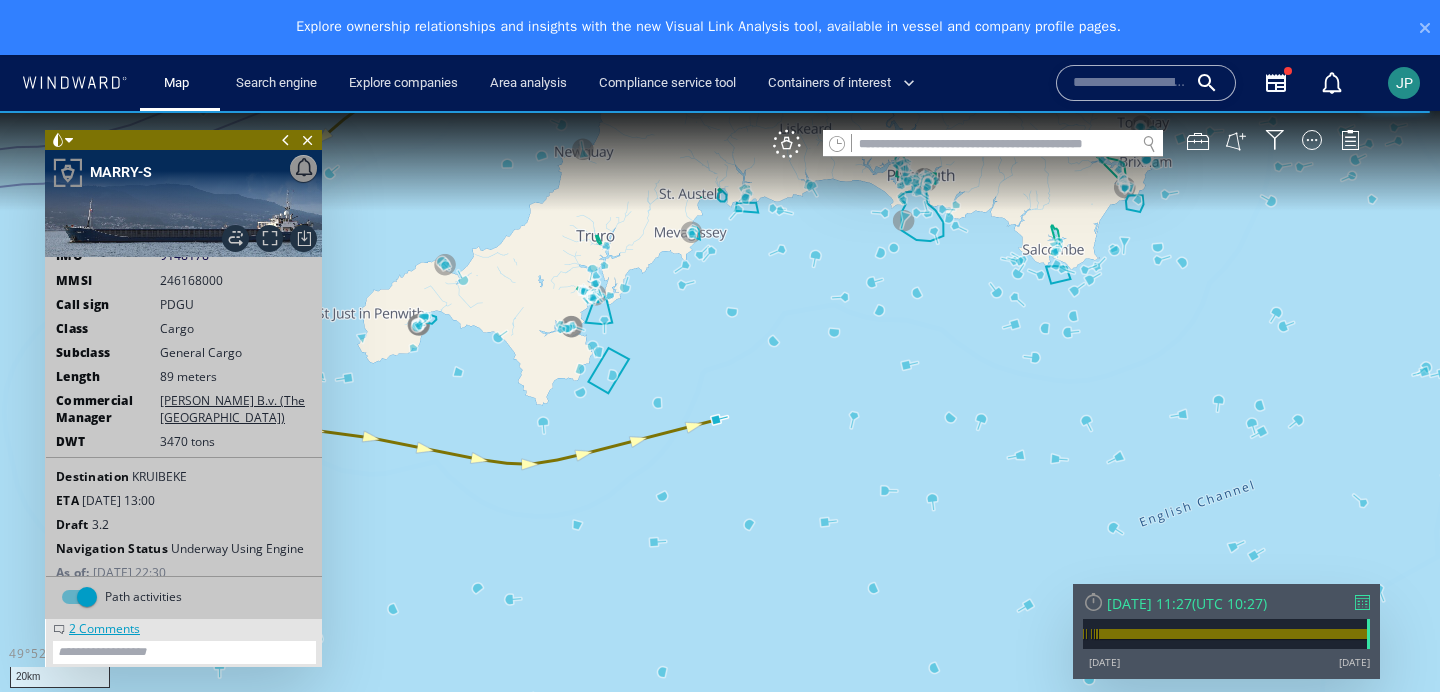 scroll, scrollTop: 181, scrollLeft: 0, axis: vertical 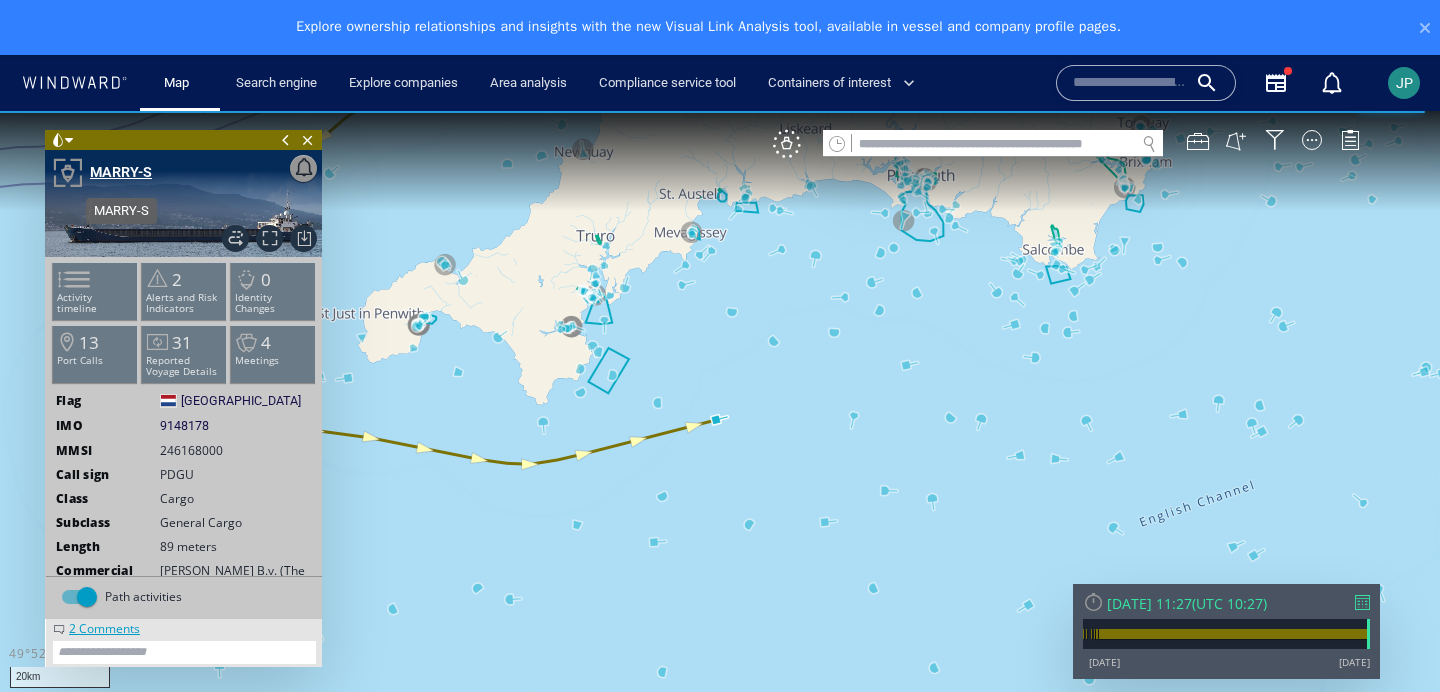 click on "MARRY-S" at bounding box center (121, 172) 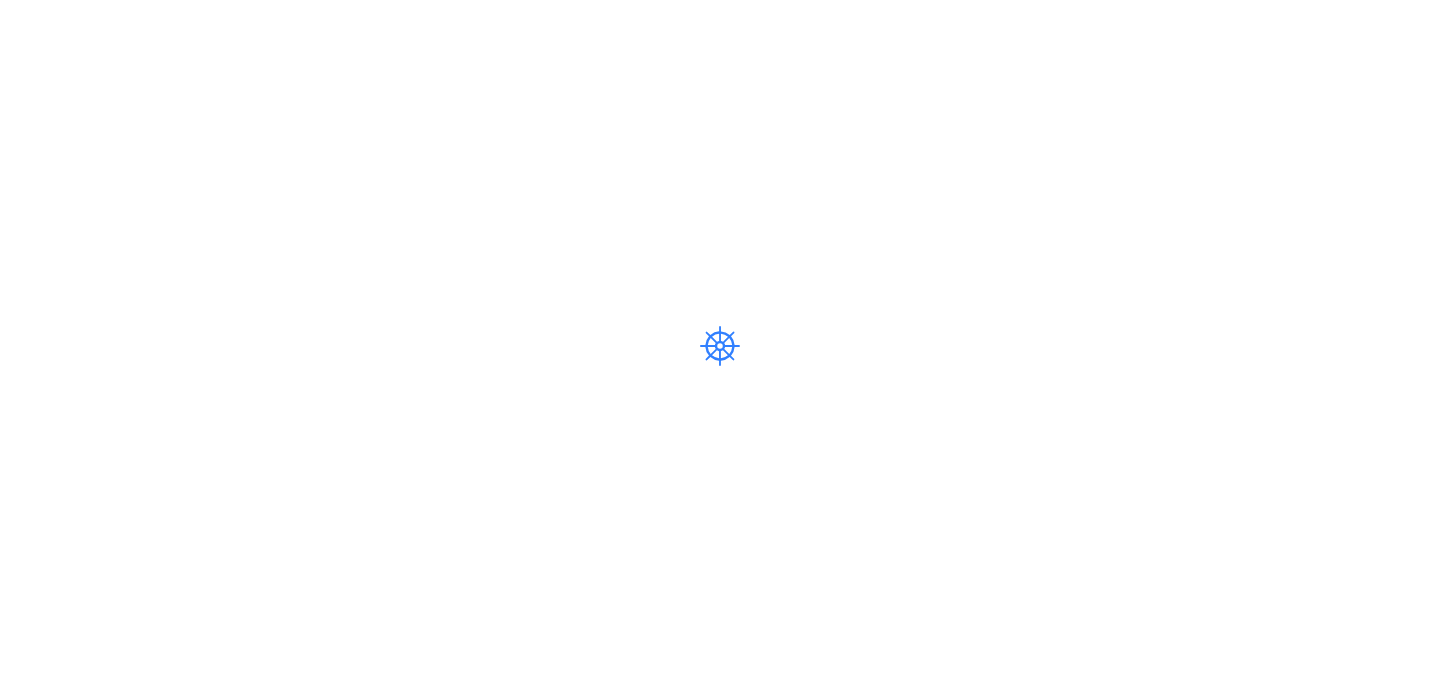 scroll, scrollTop: 0, scrollLeft: 0, axis: both 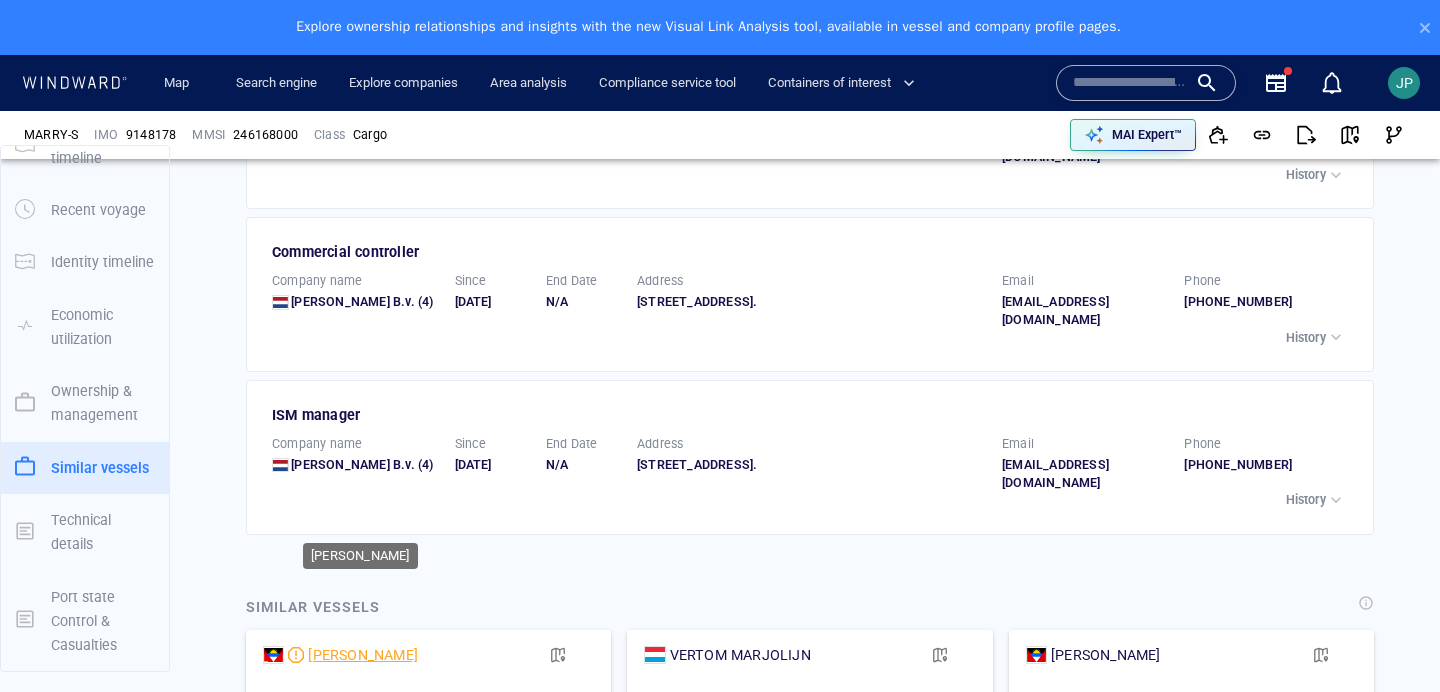 click on "[PERSON_NAME]" at bounding box center [363, 655] 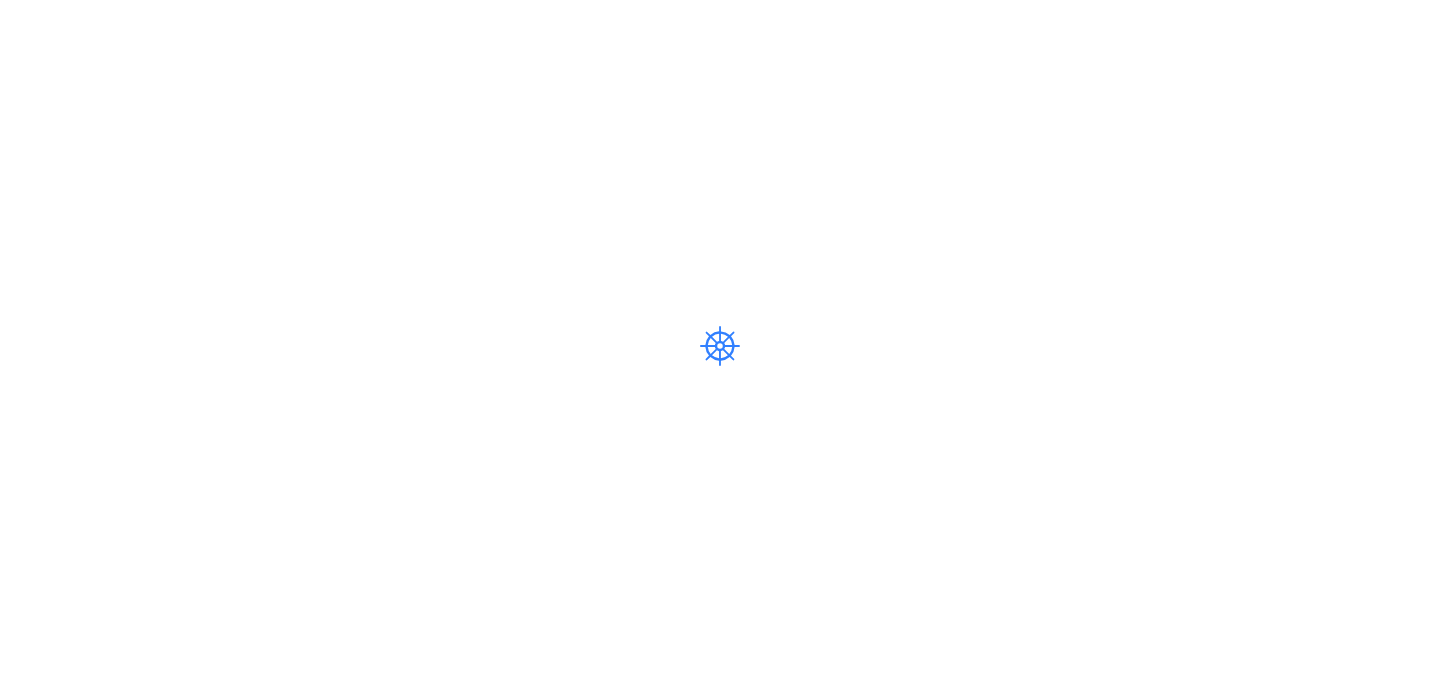 scroll, scrollTop: 0, scrollLeft: 0, axis: both 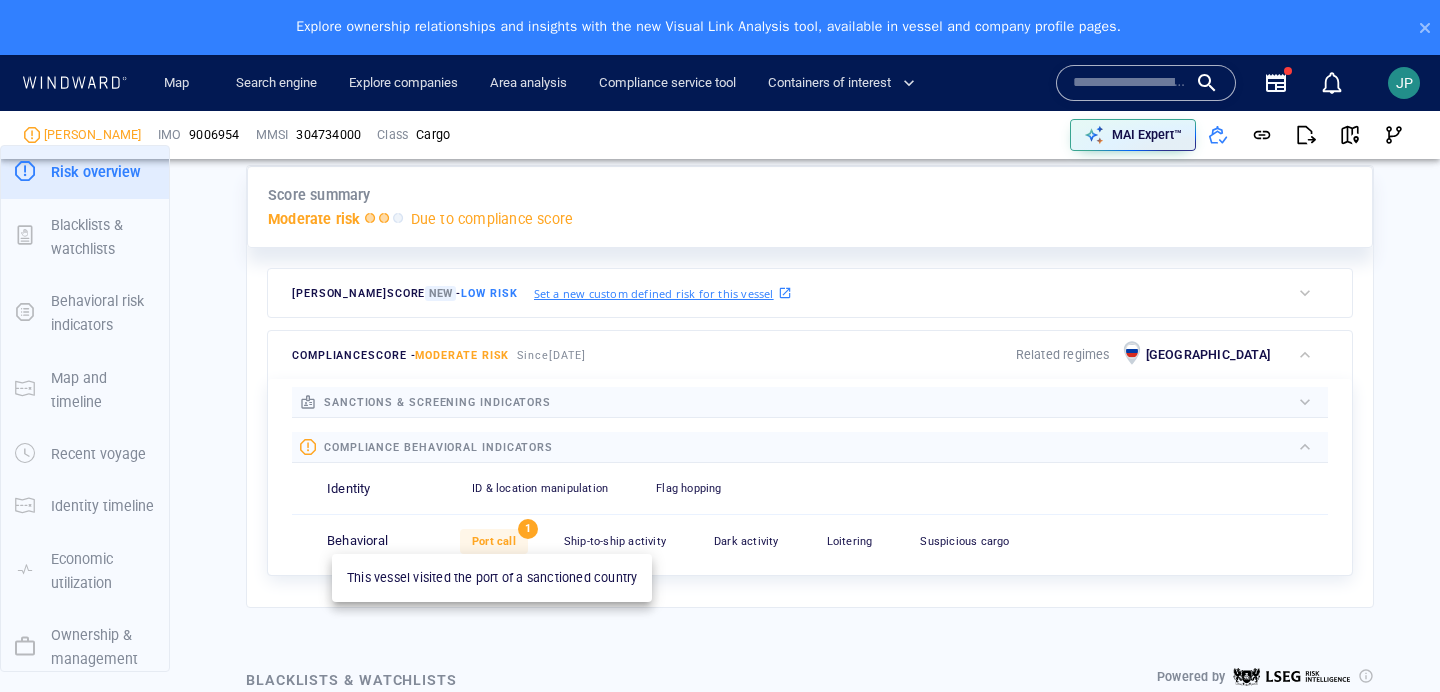 click on "Port call" at bounding box center (494, 541) 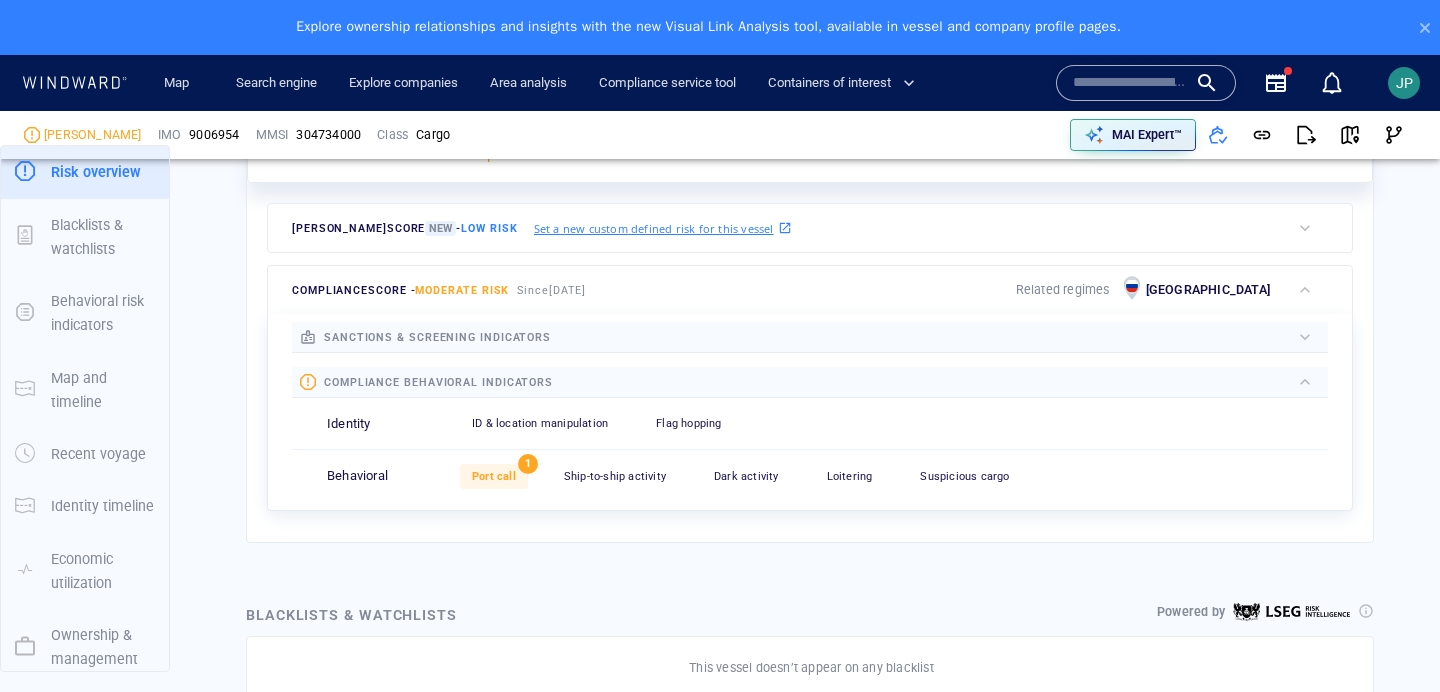 scroll, scrollTop: 789, scrollLeft: 0, axis: vertical 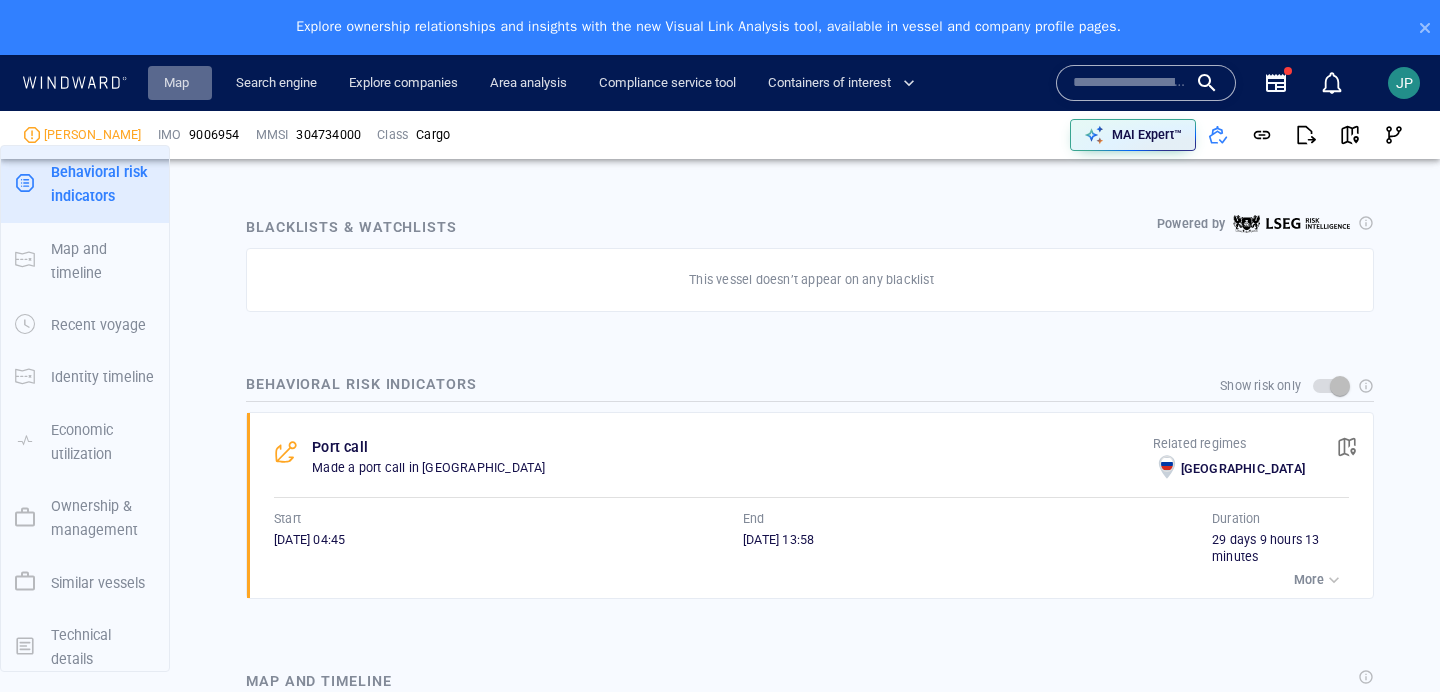 click on "Map" at bounding box center [180, 83] 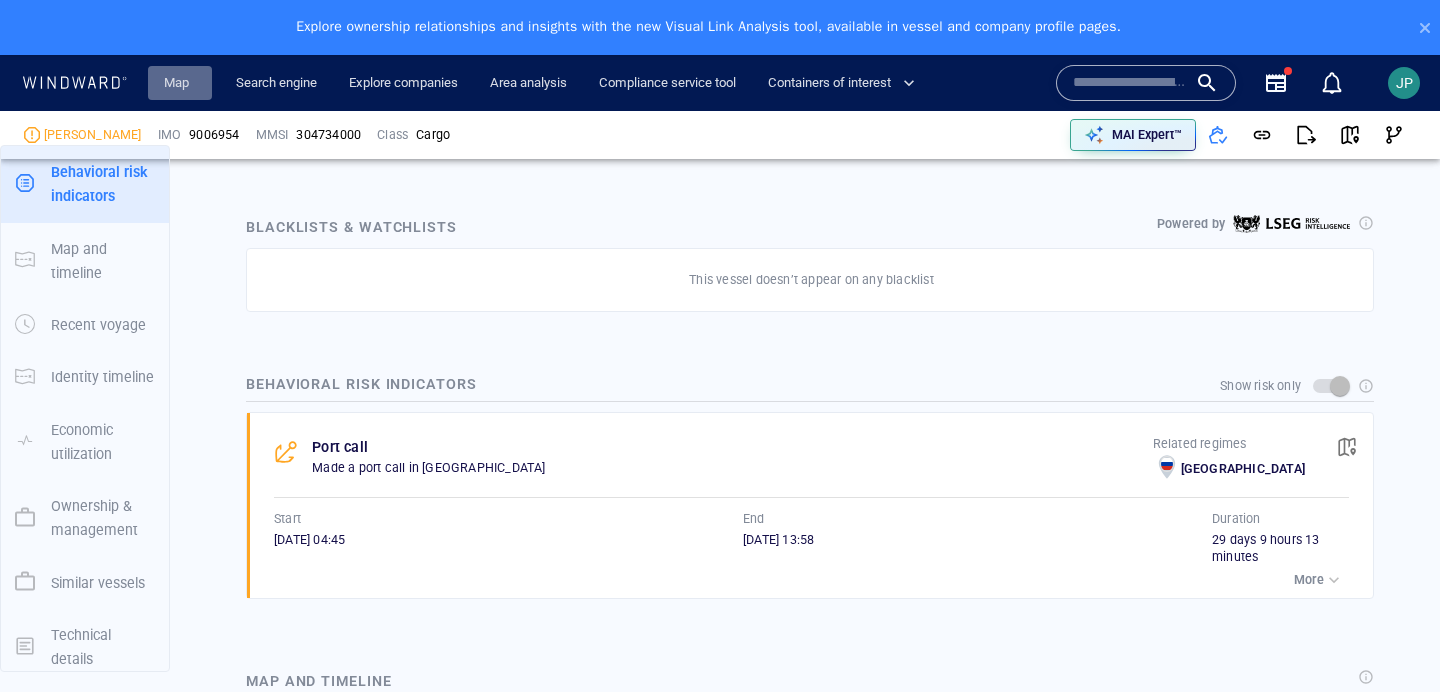 scroll, scrollTop: 0, scrollLeft: 0, axis: both 